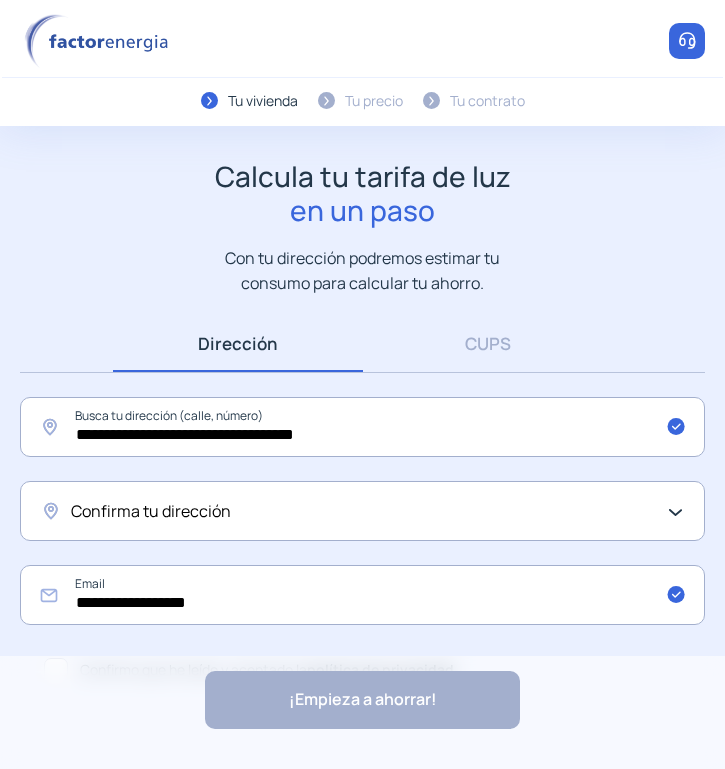 scroll, scrollTop: 0, scrollLeft: 0, axis: both 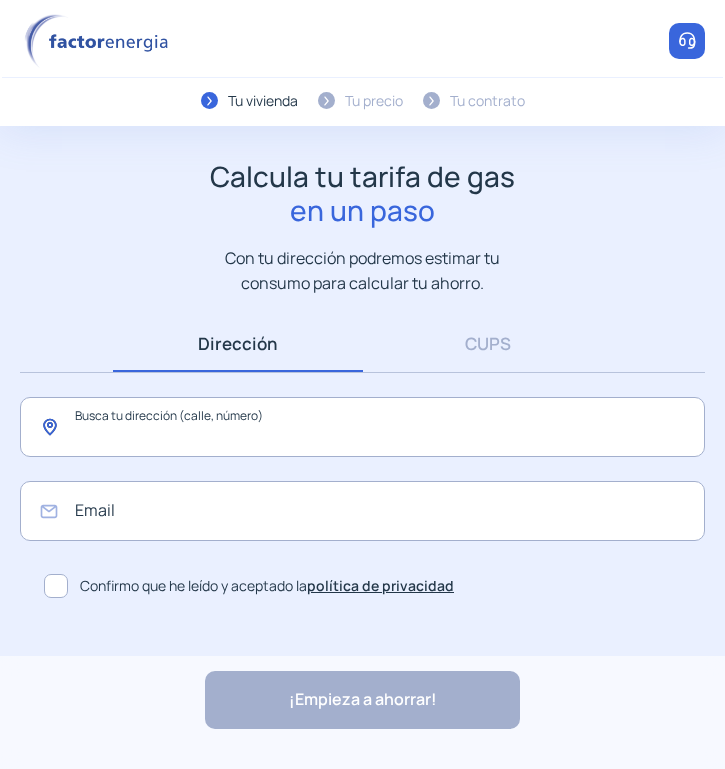 click 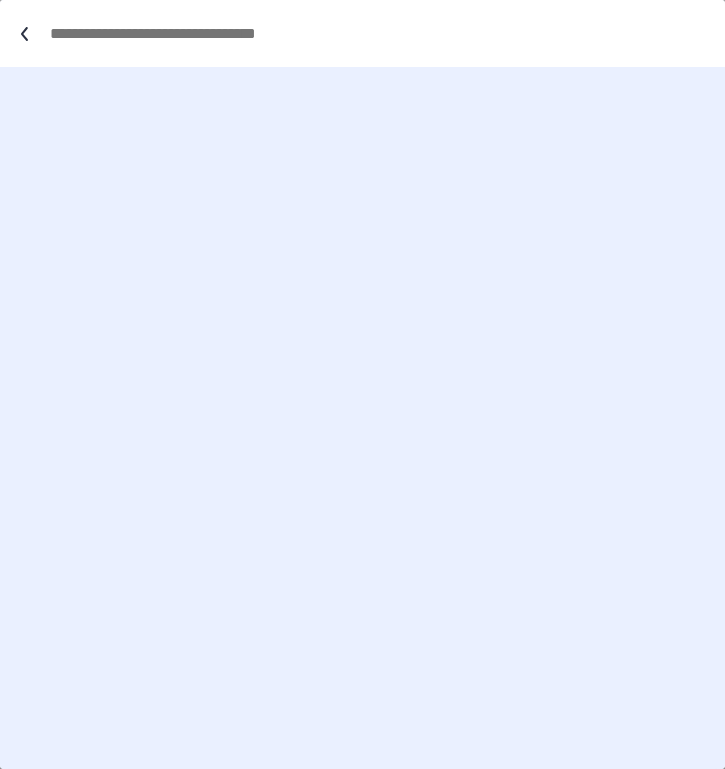 click at bounding box center [372, 33] 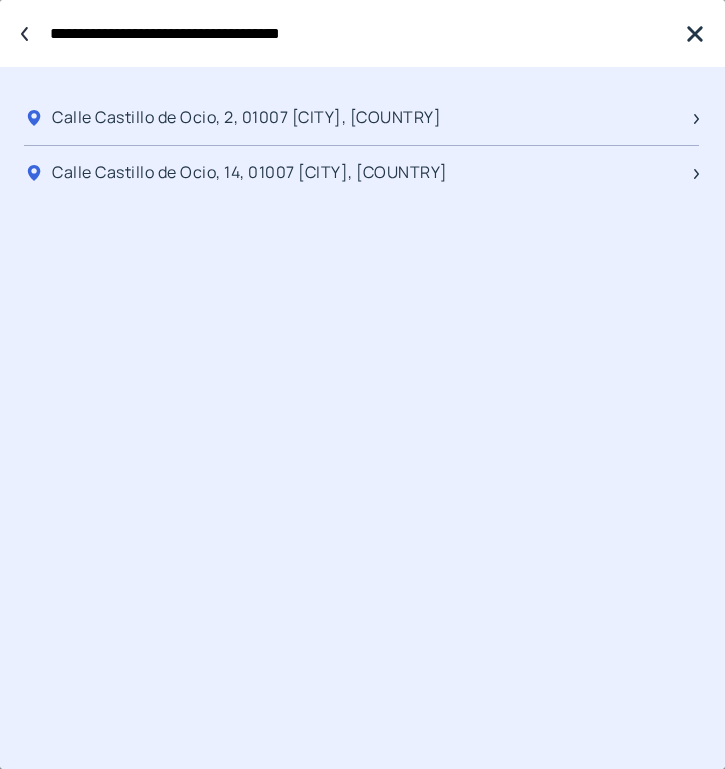 type on "**********" 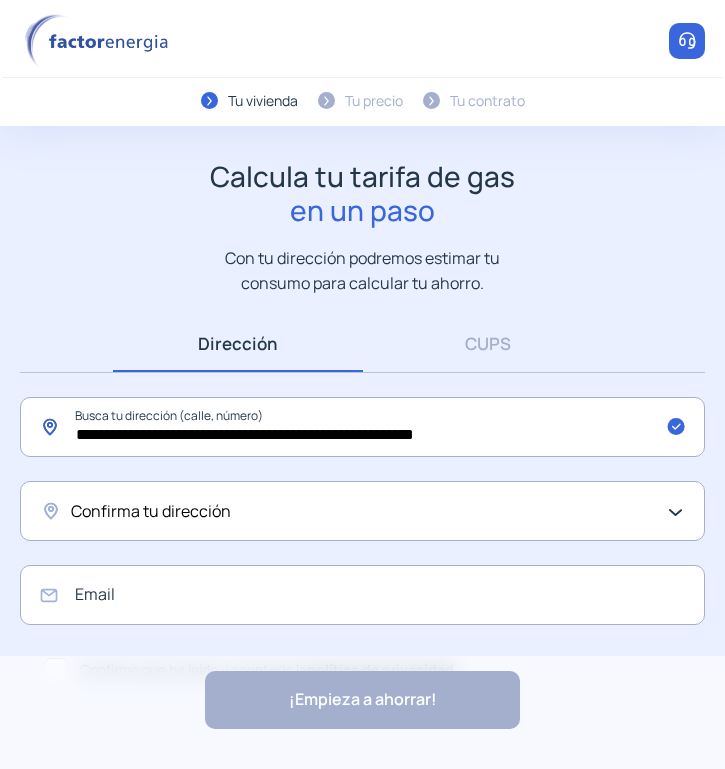 click on "**********" 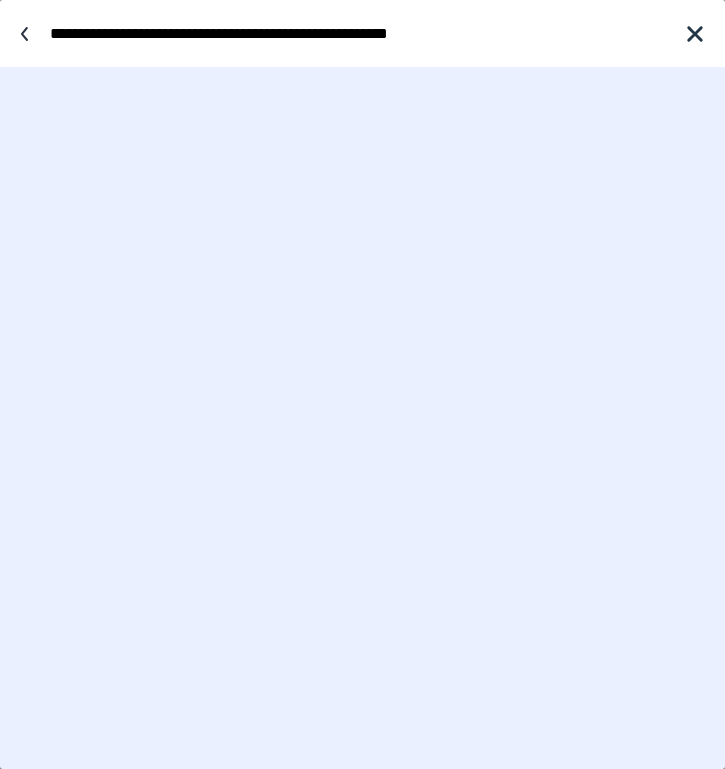 click on "**********" at bounding box center (357, 33) 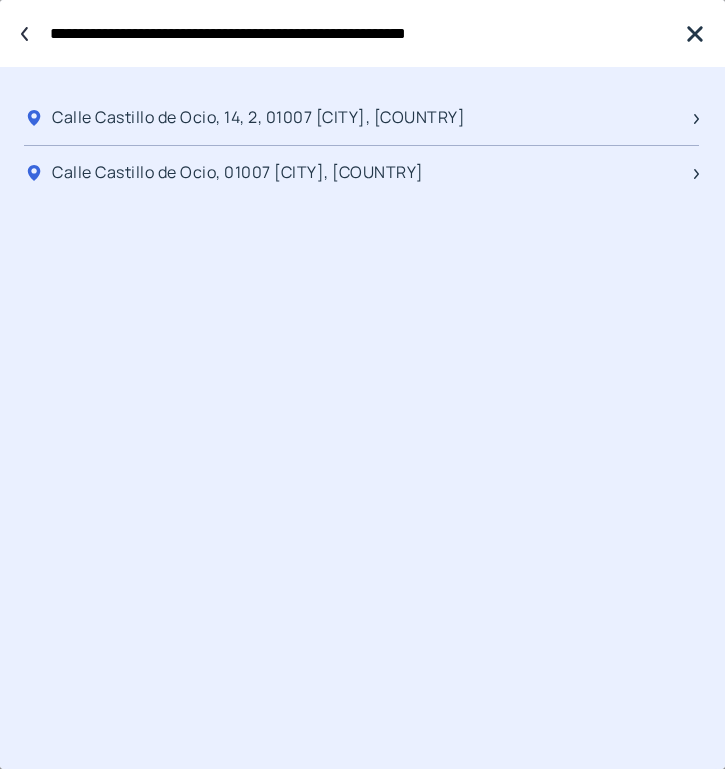 type on "**********" 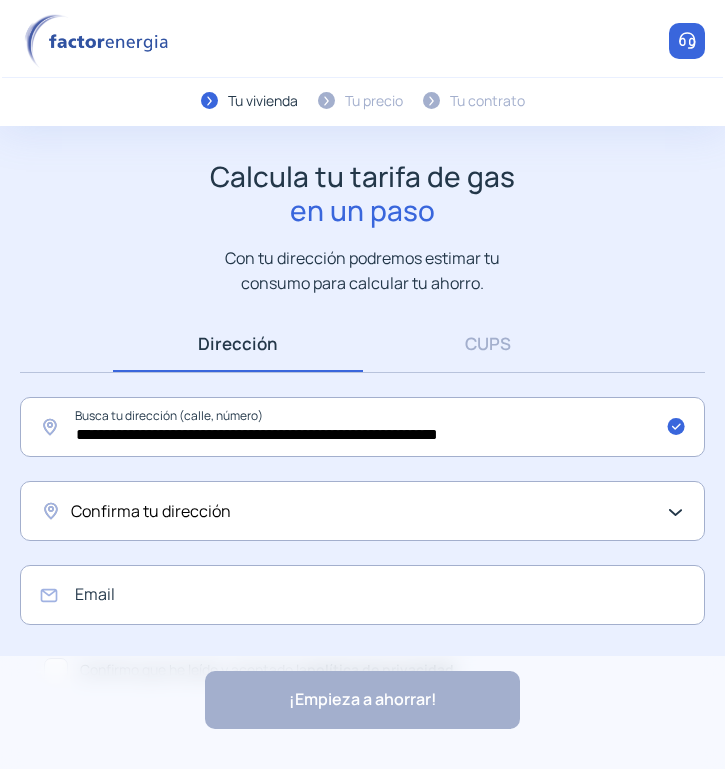 click on "Confirma tu dirección" 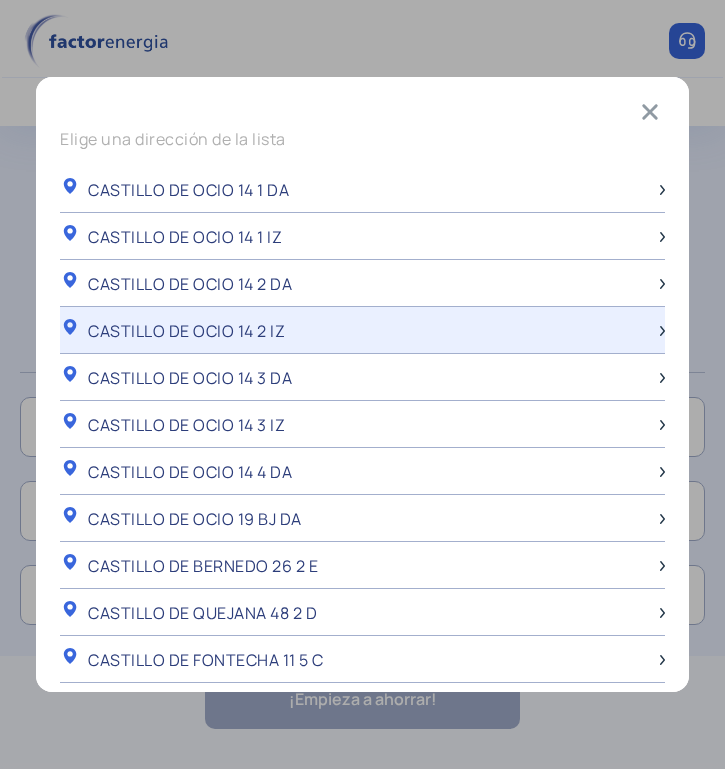 click on "CASTILLO DE OCIO 14   2 IZ" at bounding box center (362, 330) 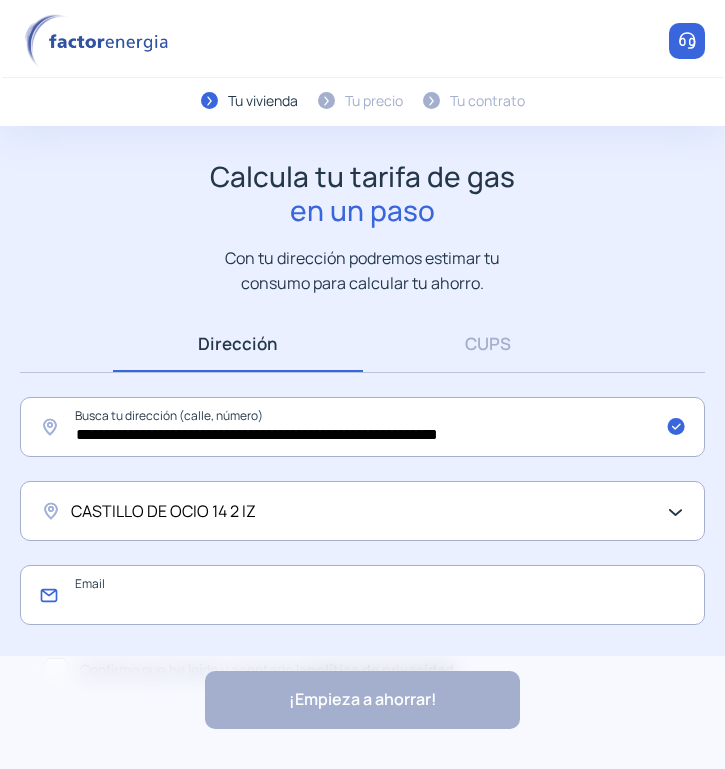 click 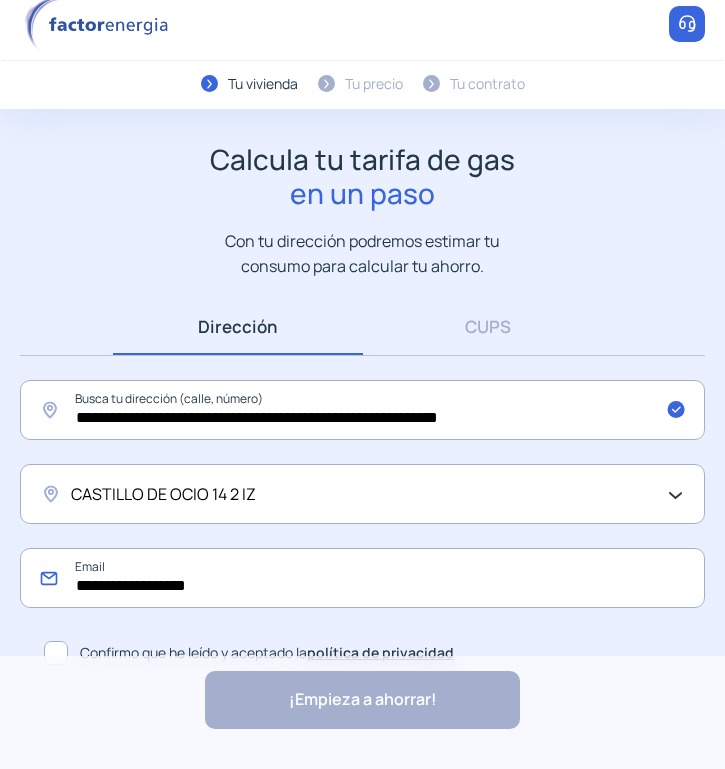 scroll, scrollTop: 43, scrollLeft: 0, axis: vertical 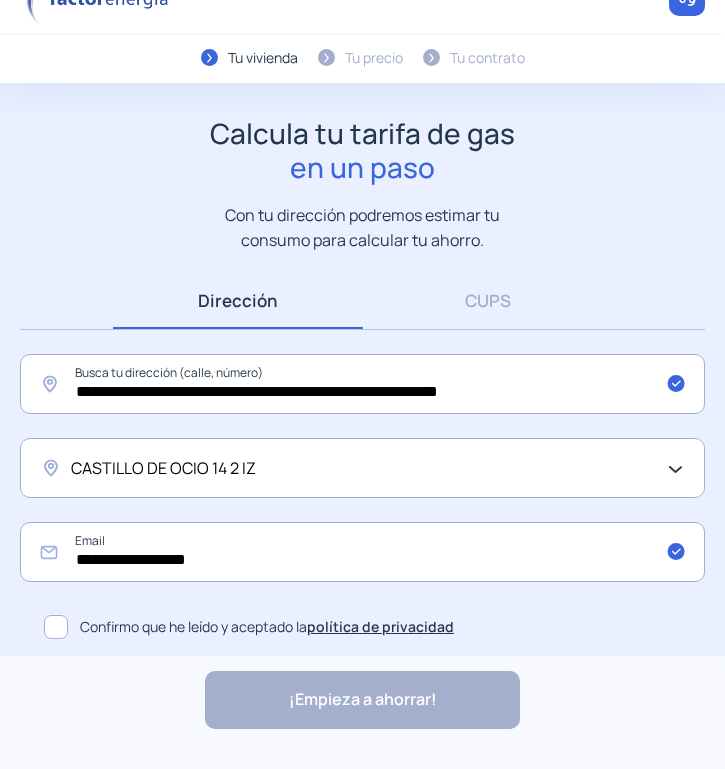 drag, startPoint x: 61, startPoint y: 627, endPoint x: 211, endPoint y: 650, distance: 151.75308 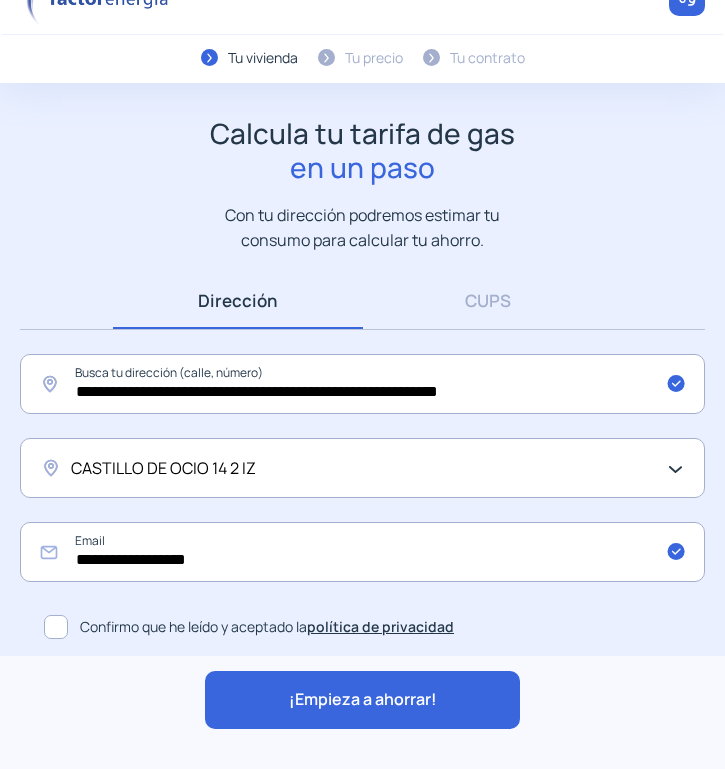 click on "¡Empieza a ahorrar!" 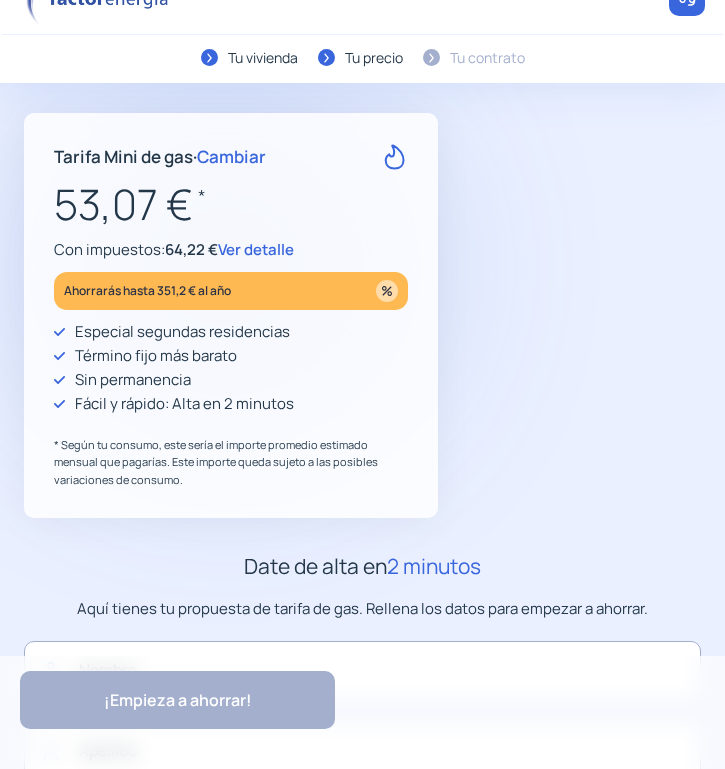 type on "**********" 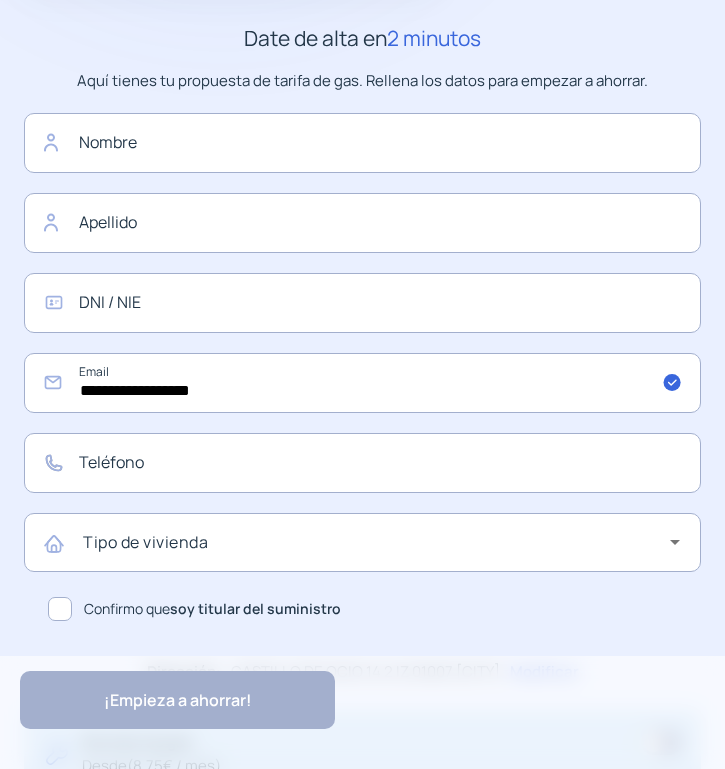 scroll, scrollTop: 300, scrollLeft: 0, axis: vertical 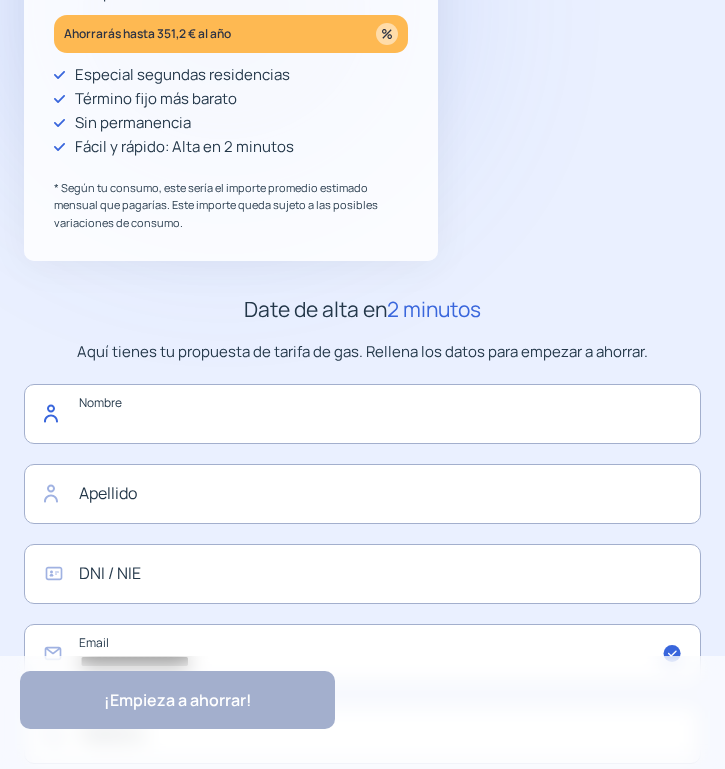click 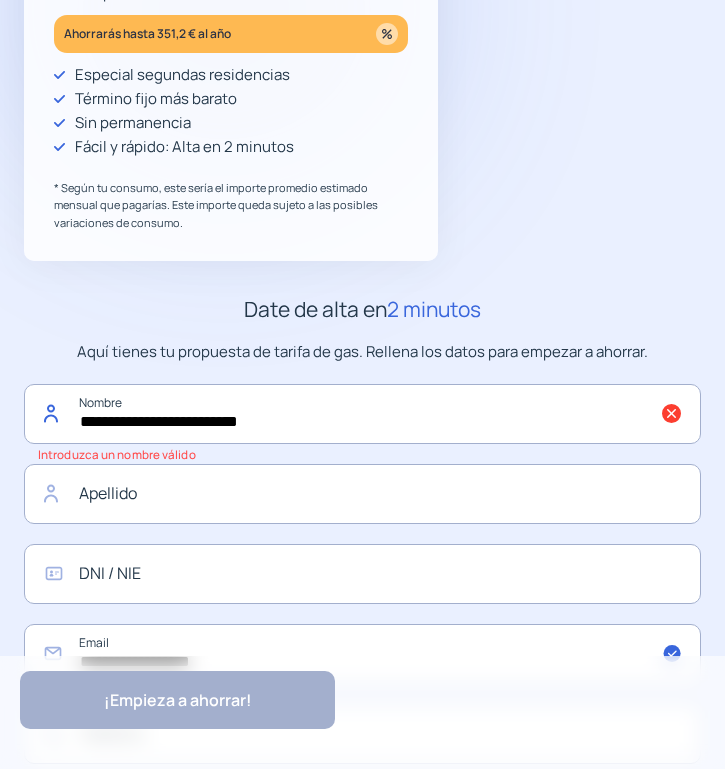 drag, startPoint x: 310, startPoint y: 428, endPoint x: -198, endPoint y: 424, distance: 508.01575 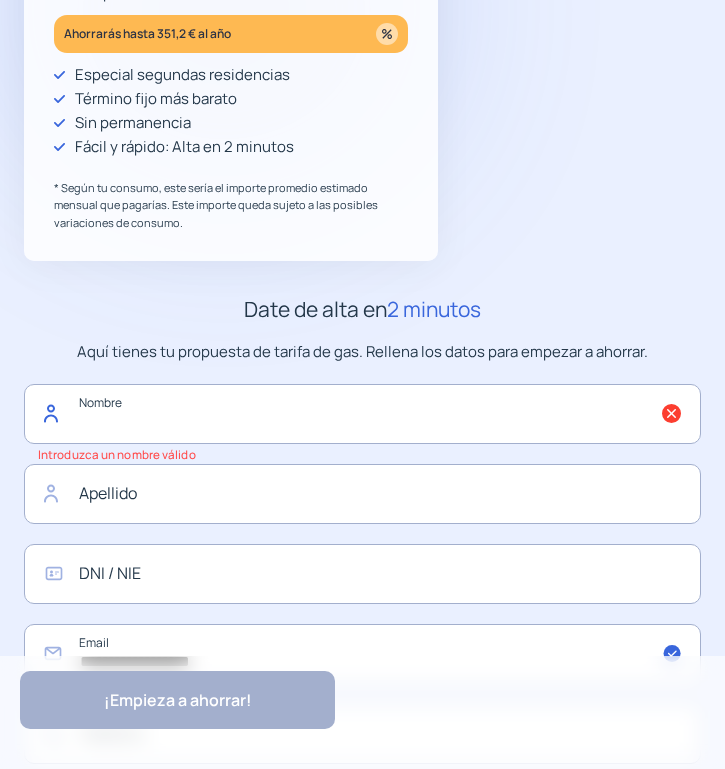 click 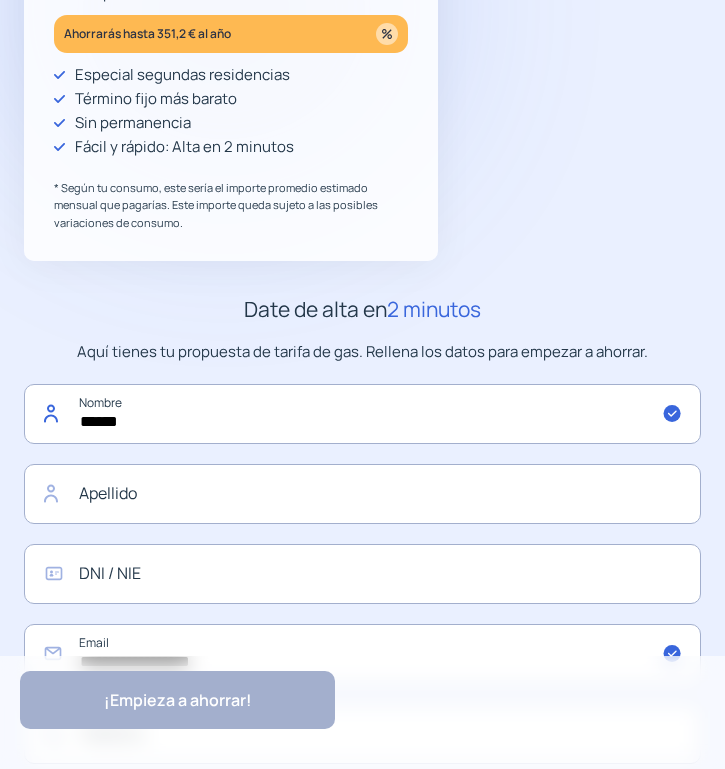 type on "******" 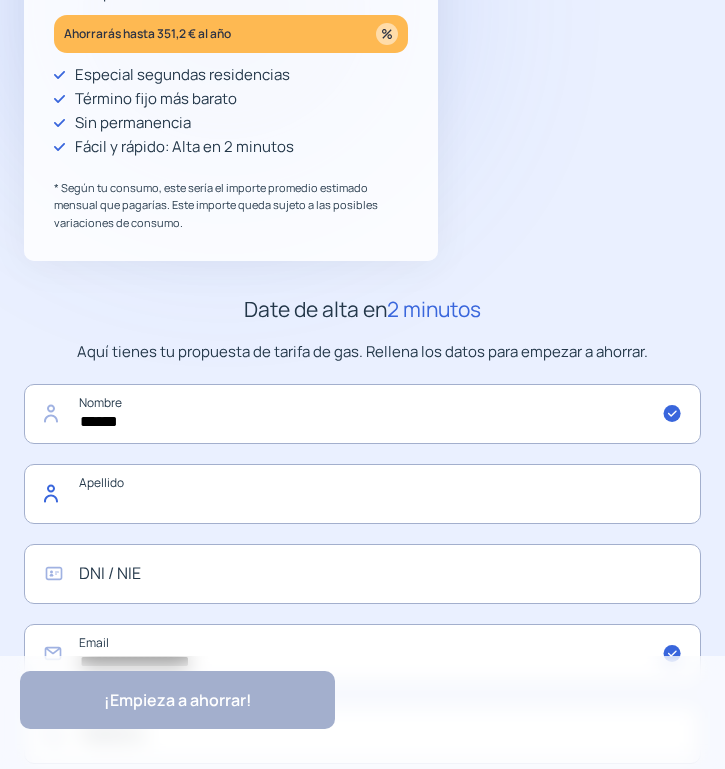 click 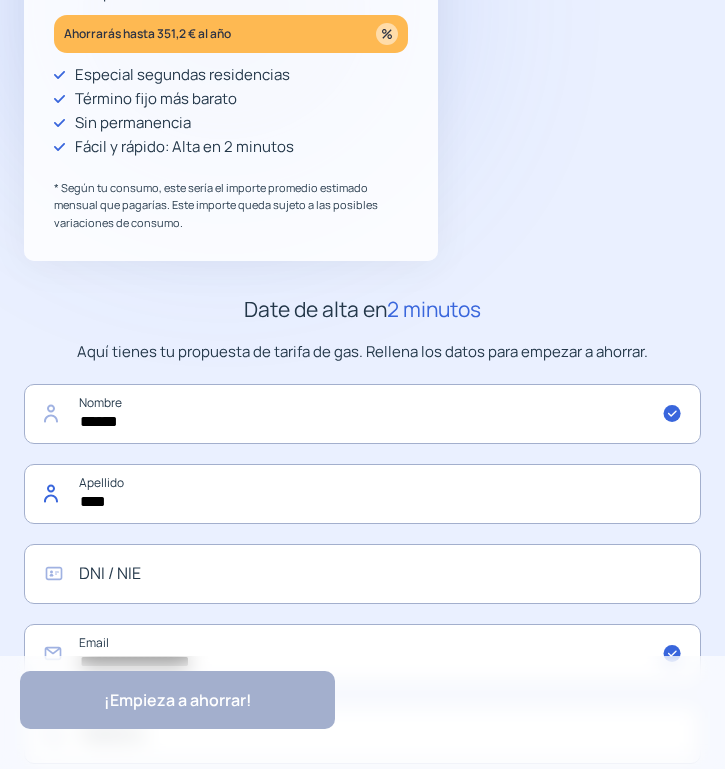 type on "****" 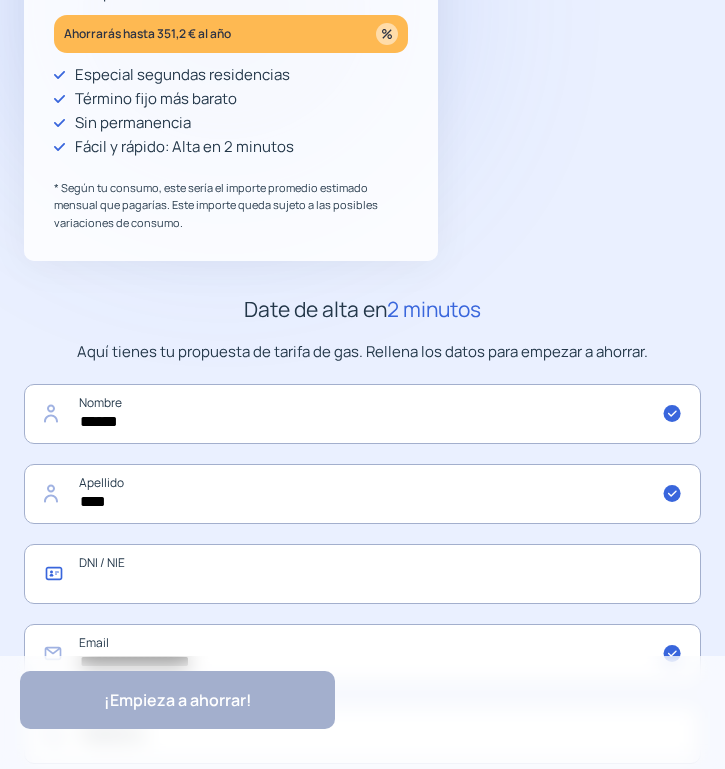 click 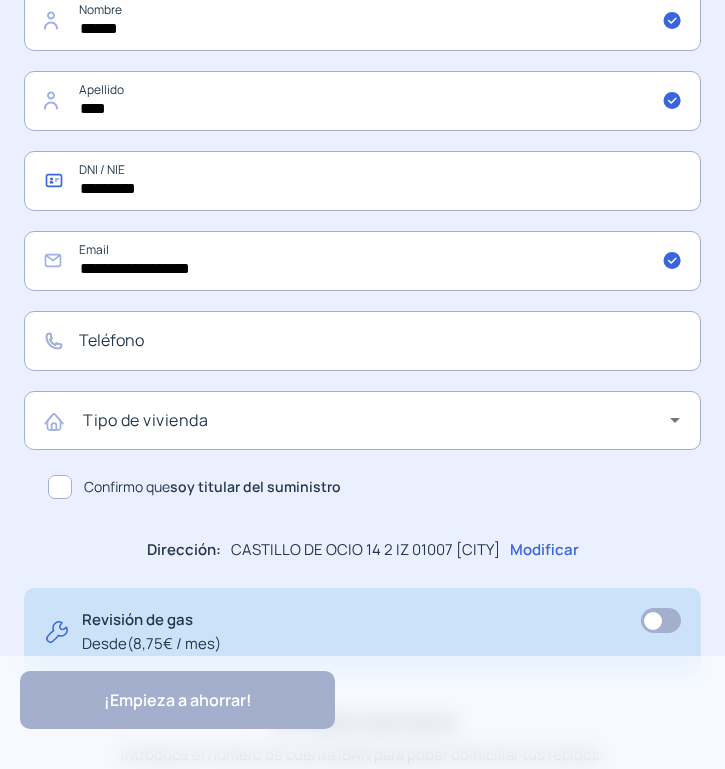 scroll, scrollTop: 700, scrollLeft: 0, axis: vertical 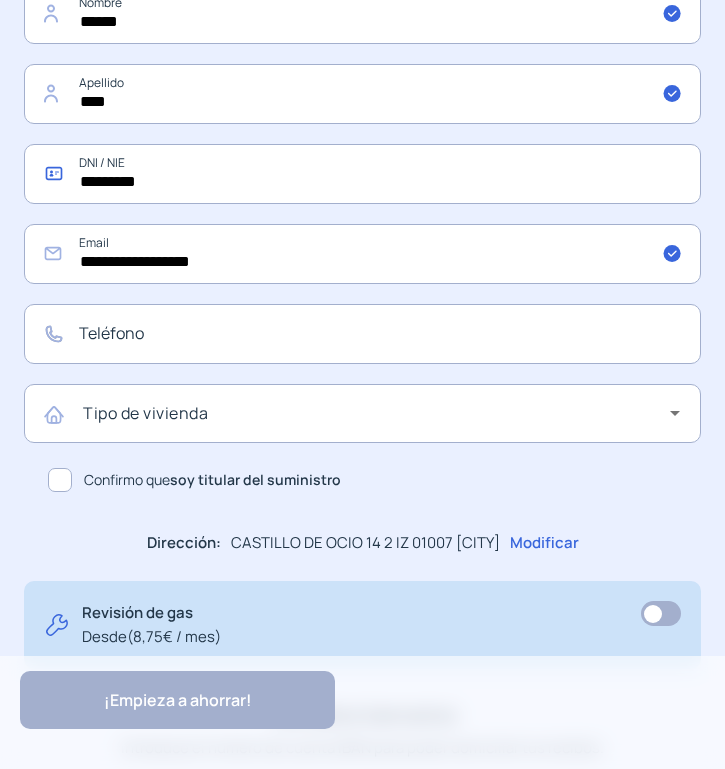 type on "*********" 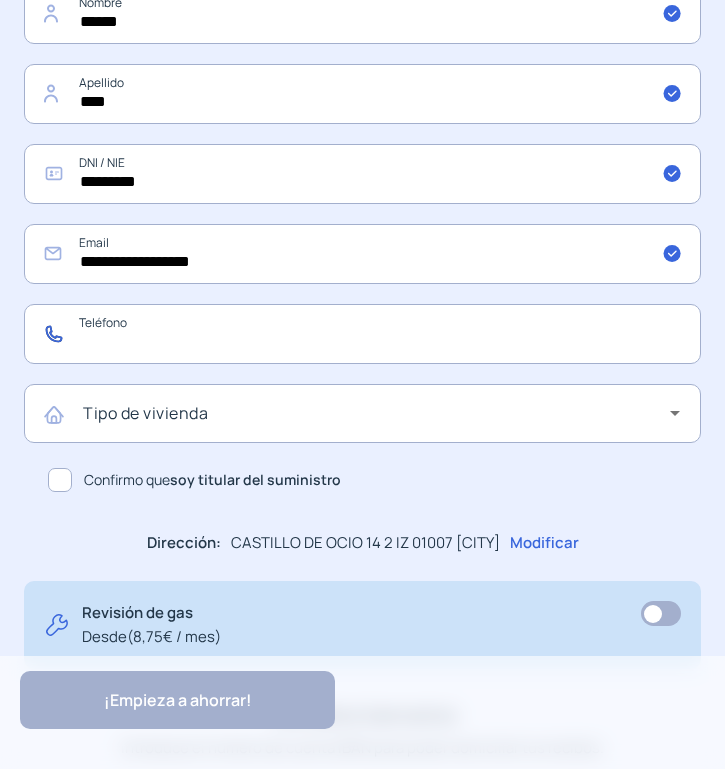 click 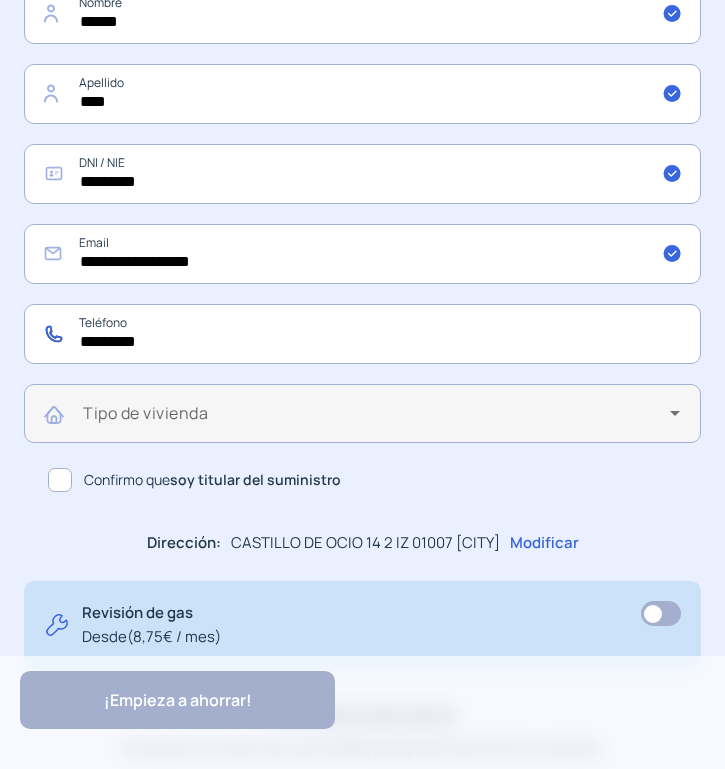 type on "*********" 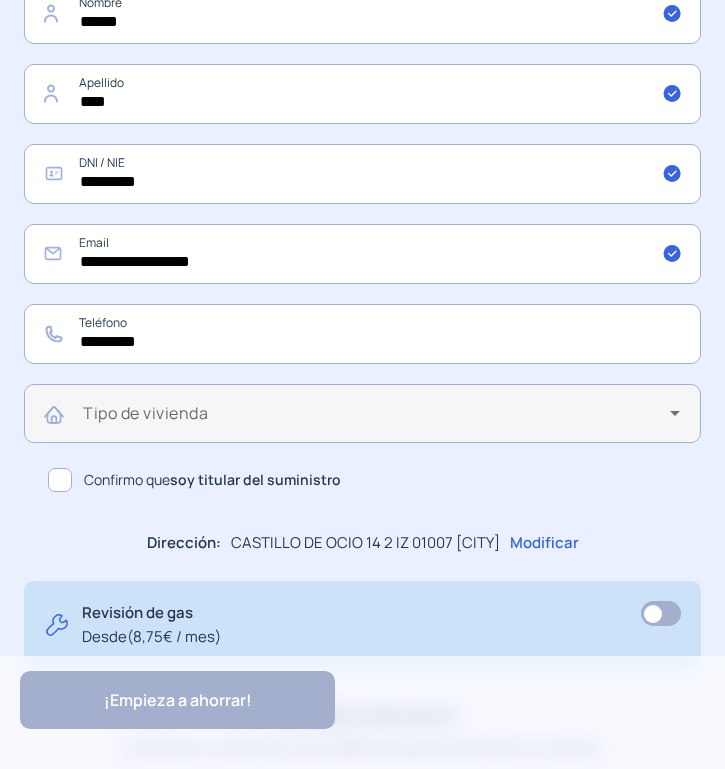 click on "Tipo de vivienda" 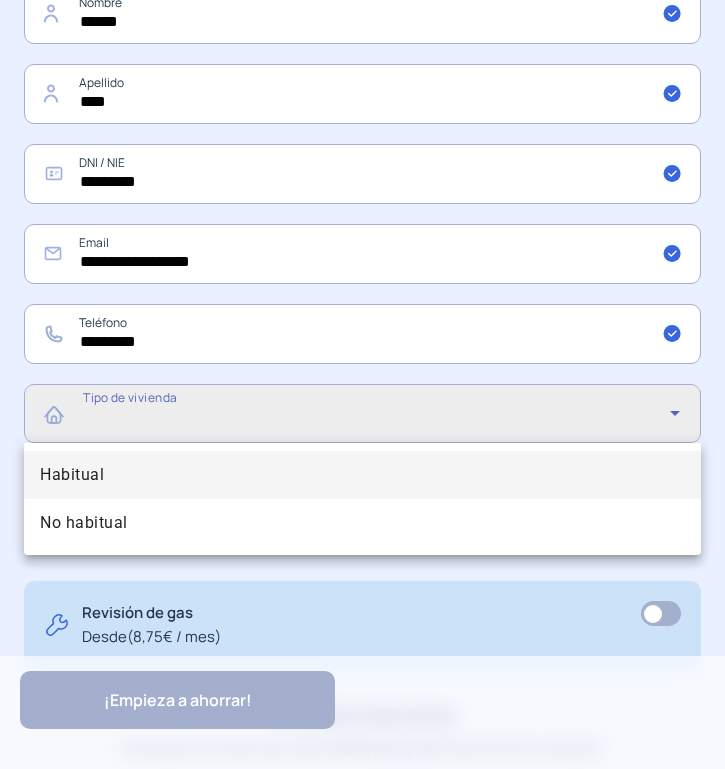 click on "Habitual" at bounding box center (362, 475) 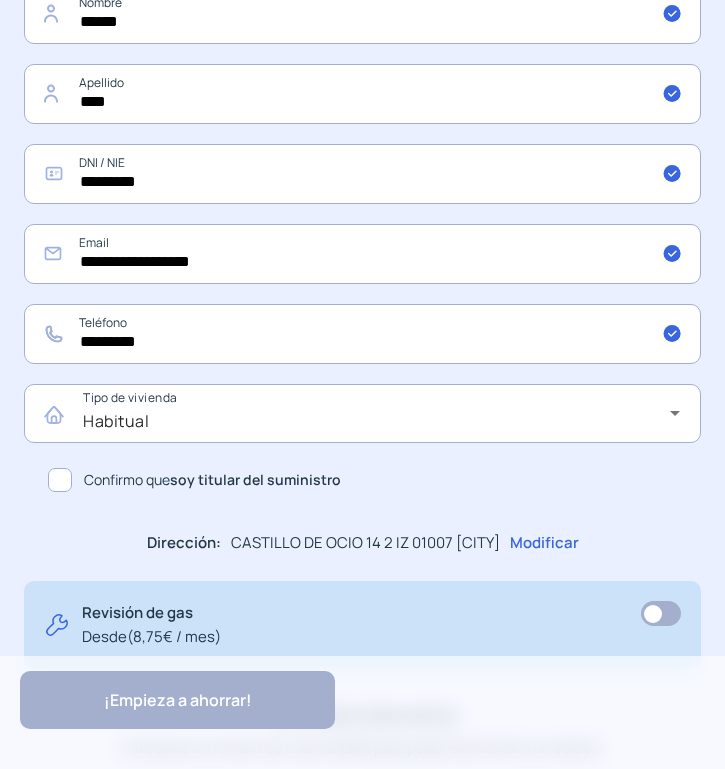 click 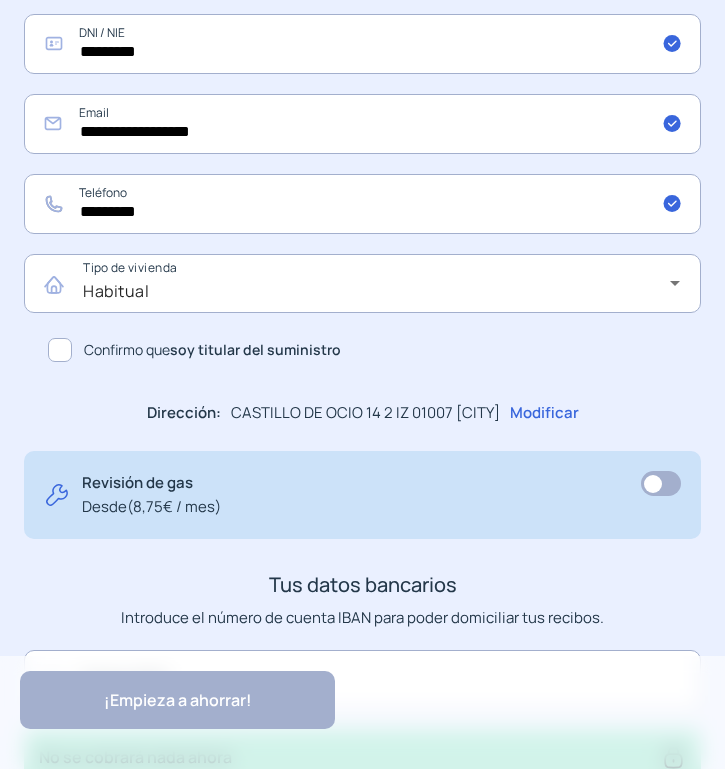 scroll, scrollTop: 1012, scrollLeft: 0, axis: vertical 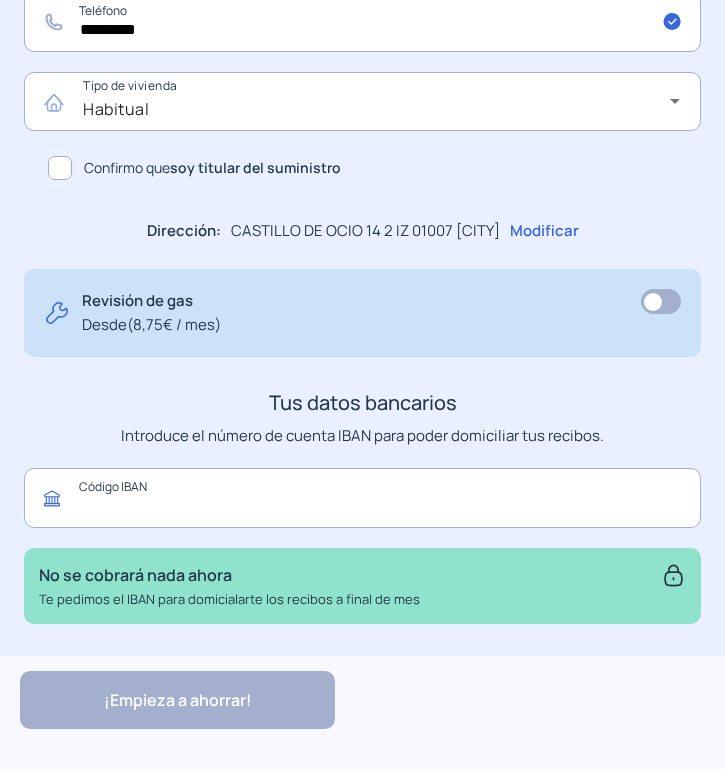 click 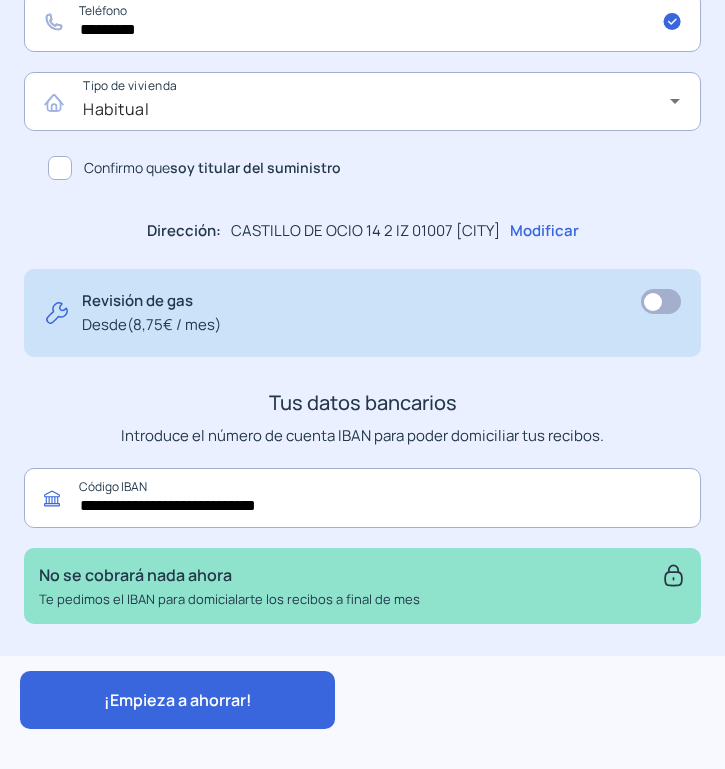 type on "**********" 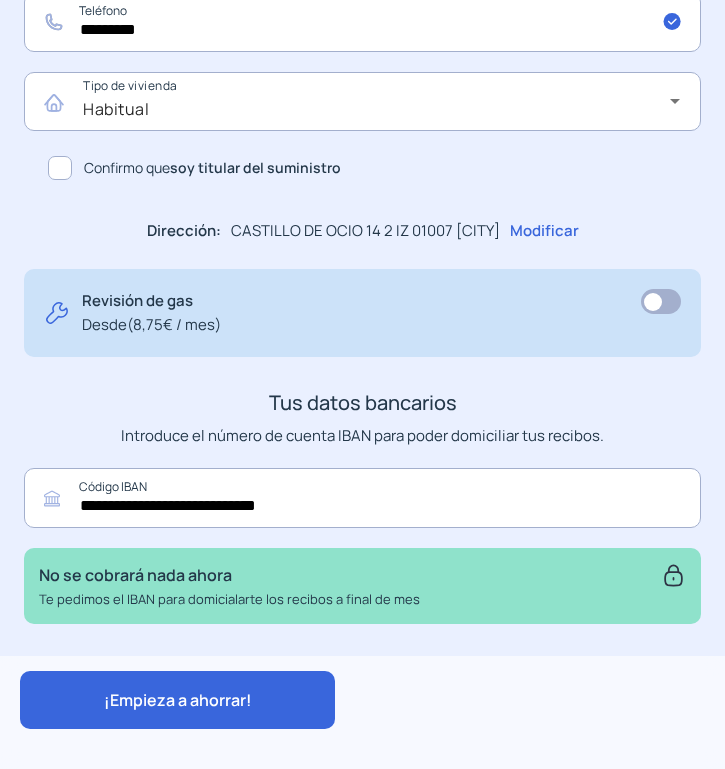 click on "¡Empieza a ahorrar!" 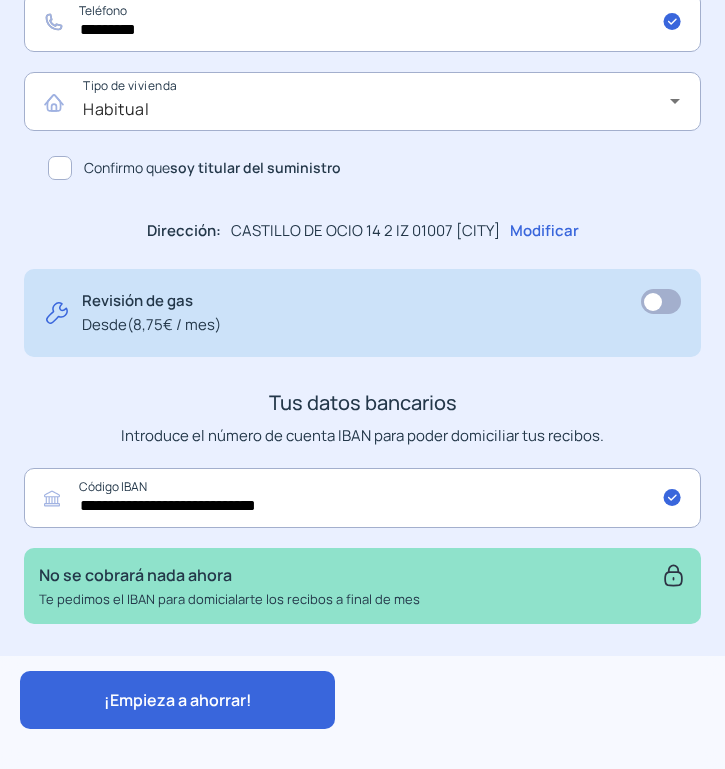 scroll, scrollTop: 0, scrollLeft: 0, axis: both 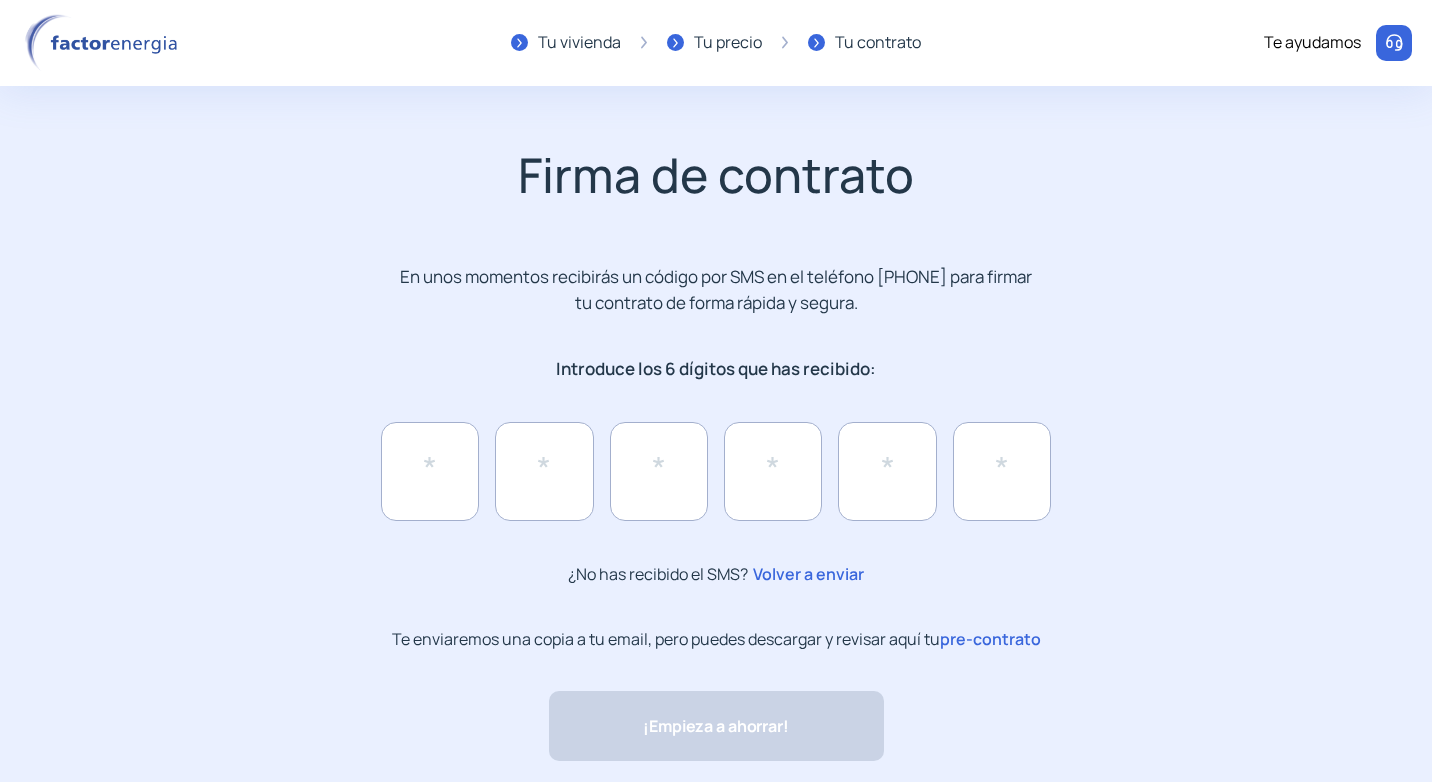 click on "pre-contrato" 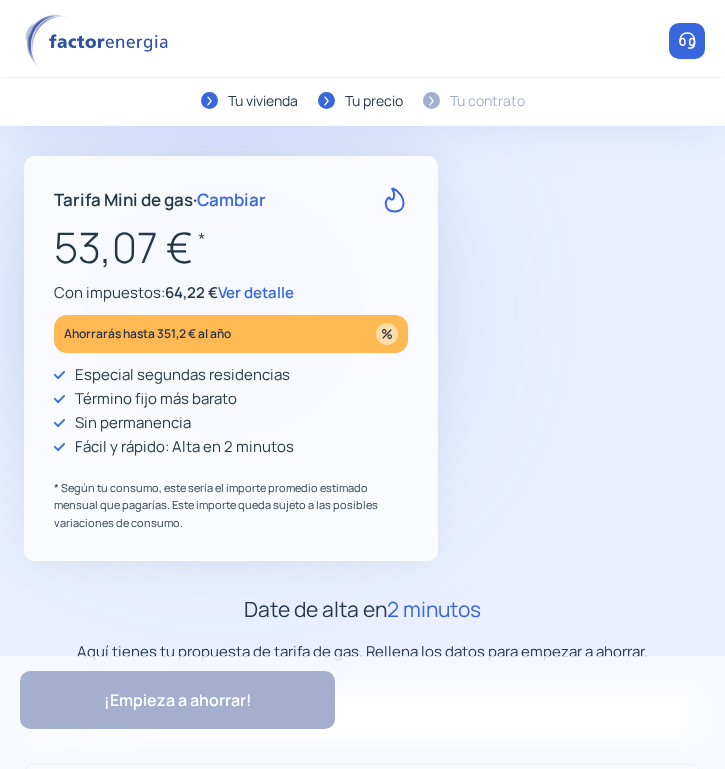 type on "******" 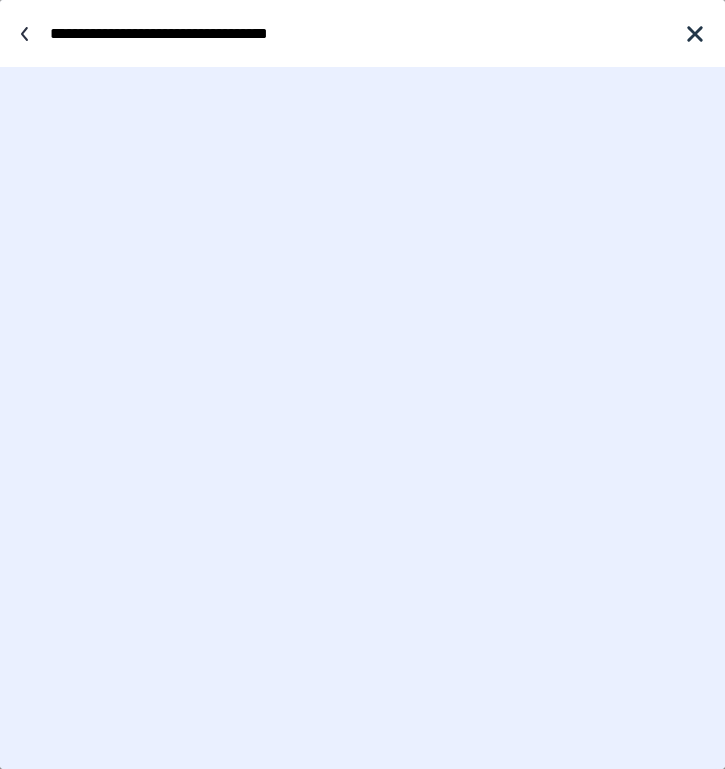 scroll, scrollTop: 0, scrollLeft: 0, axis: both 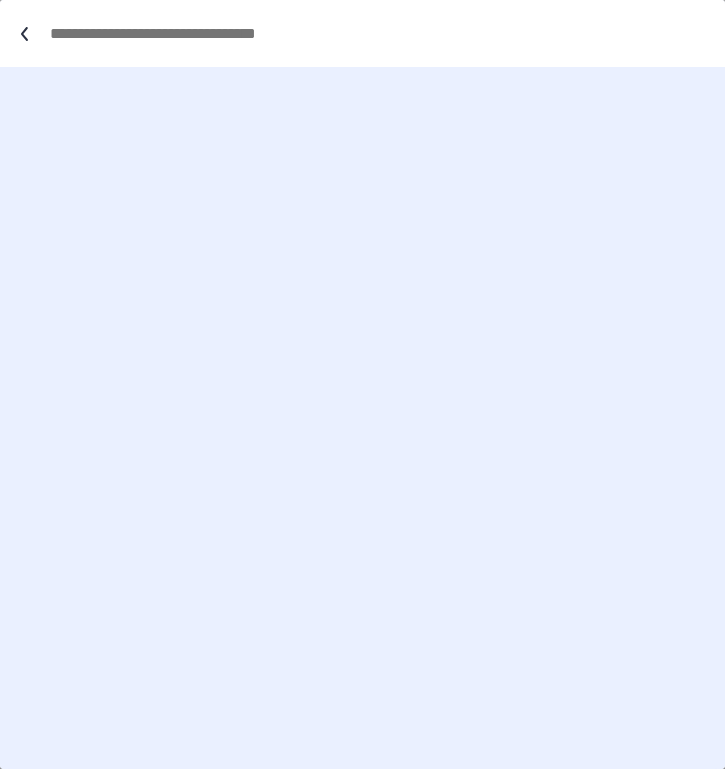 click at bounding box center [372, 33] 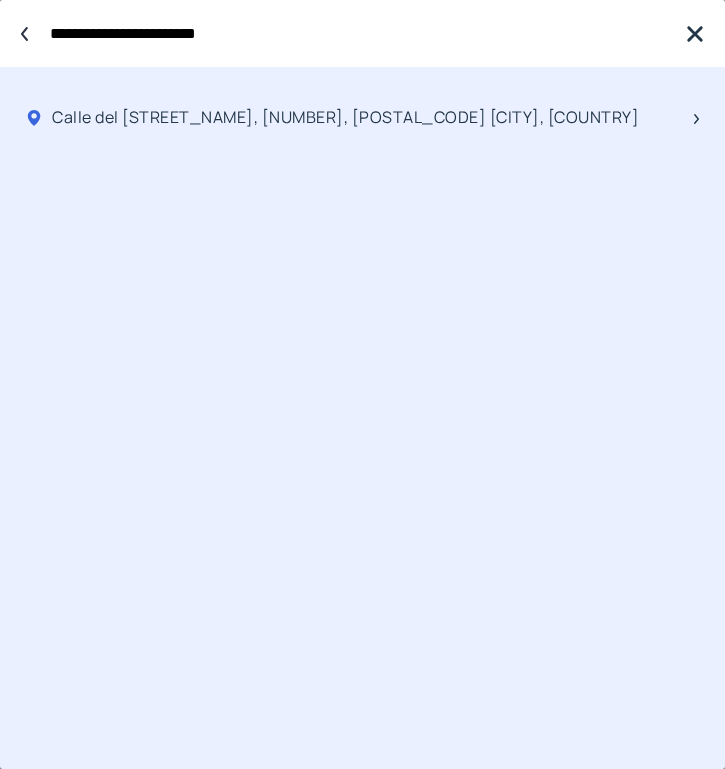 type on "**********" 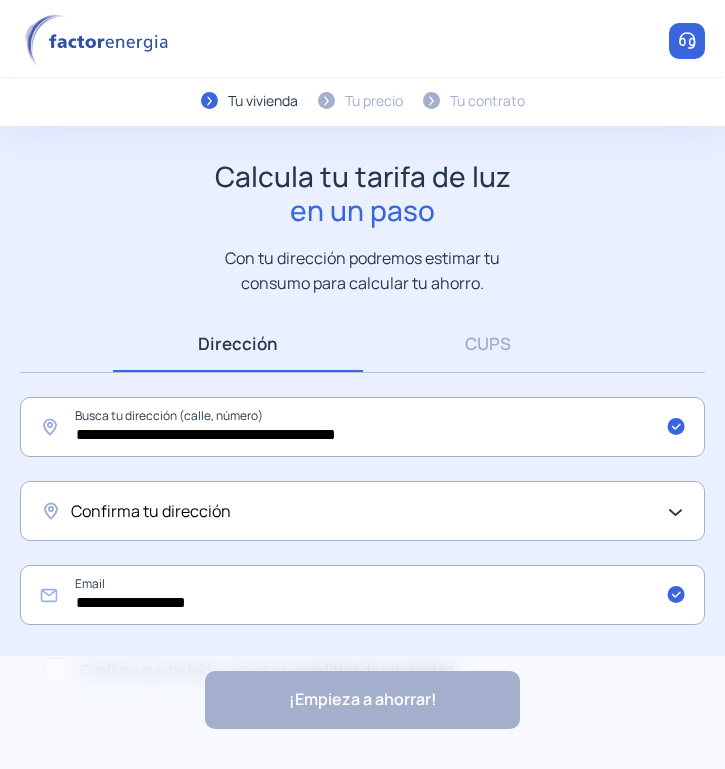 click on "Confirma tu dirección" 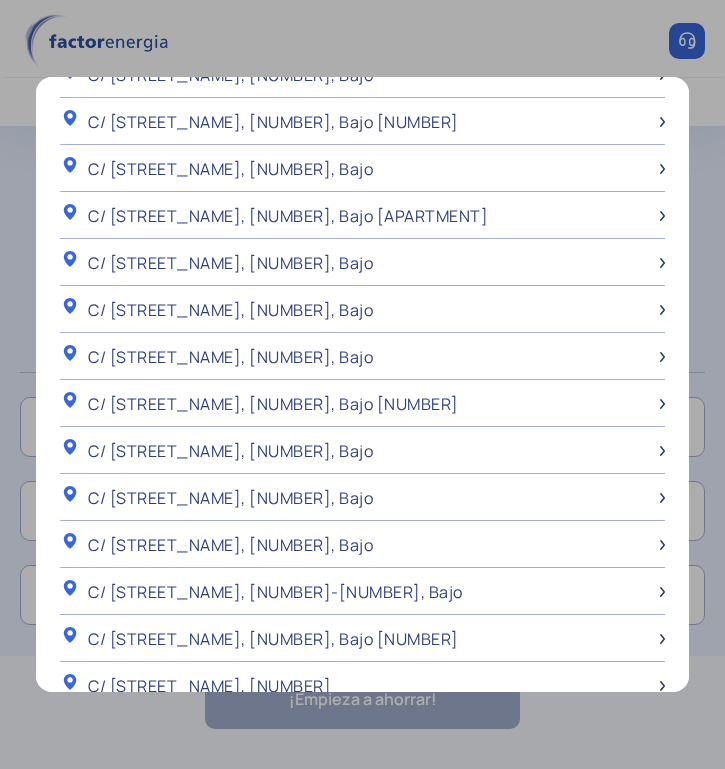 scroll, scrollTop: 70, scrollLeft: 0, axis: vertical 